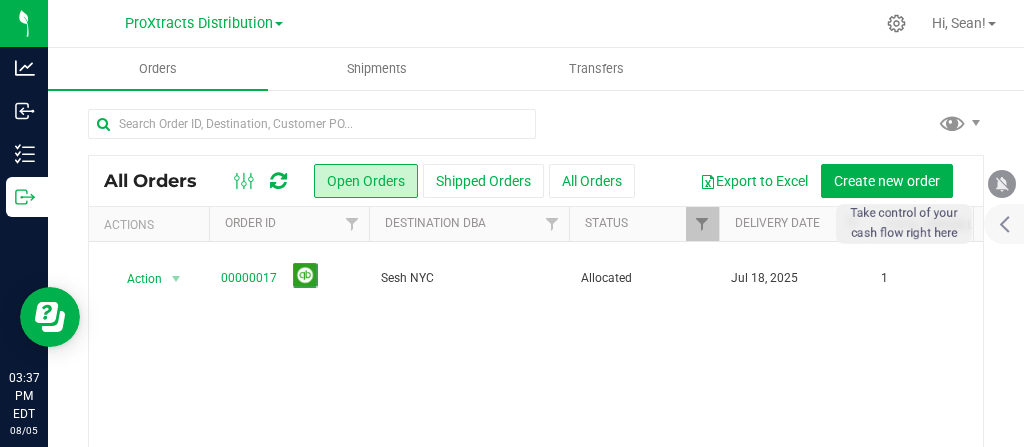 scroll, scrollTop: 0, scrollLeft: 0, axis: both 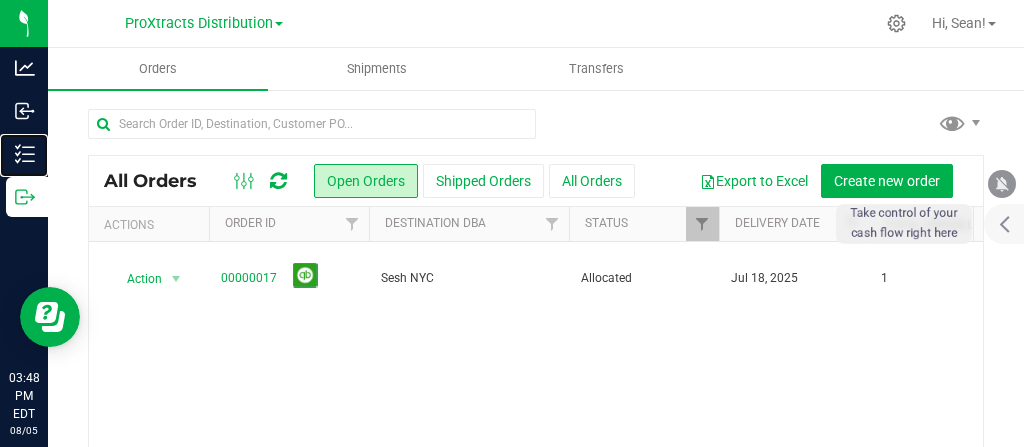 click on "Inventory" at bounding box center [0, 0] 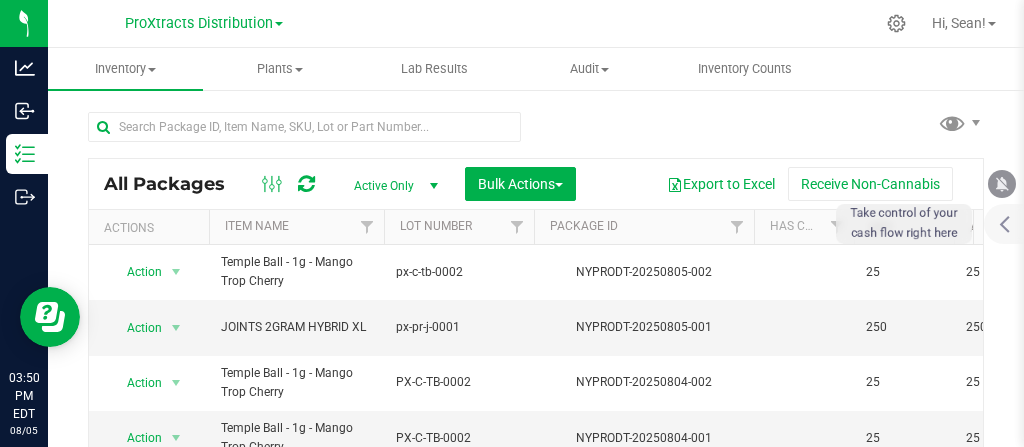 click 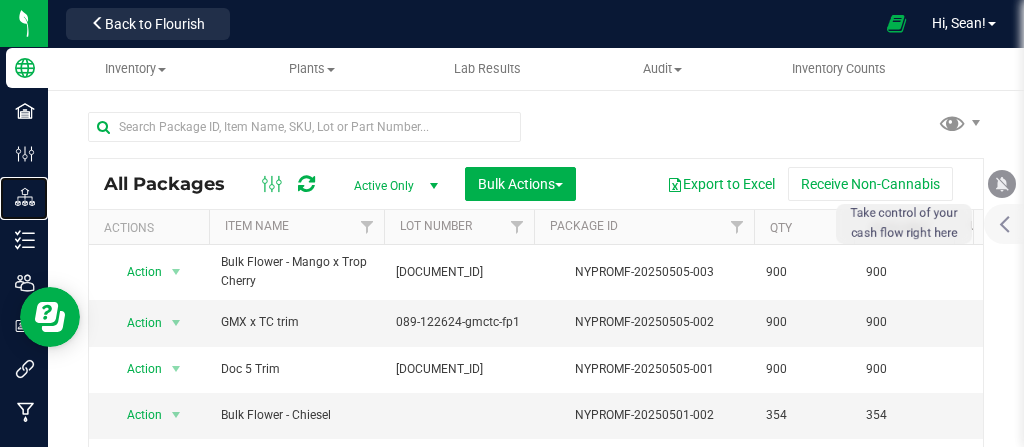 click on "Distribution" at bounding box center (0, 0) 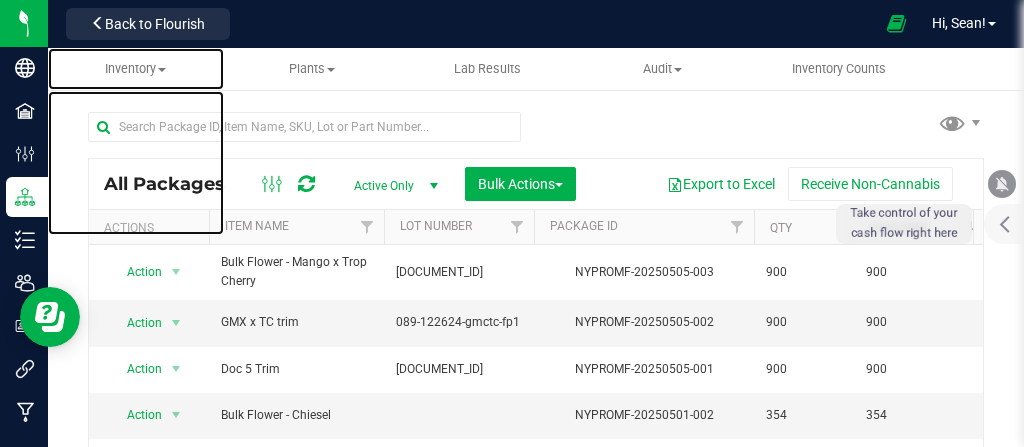 click on "Inventory" at bounding box center (136, 69) 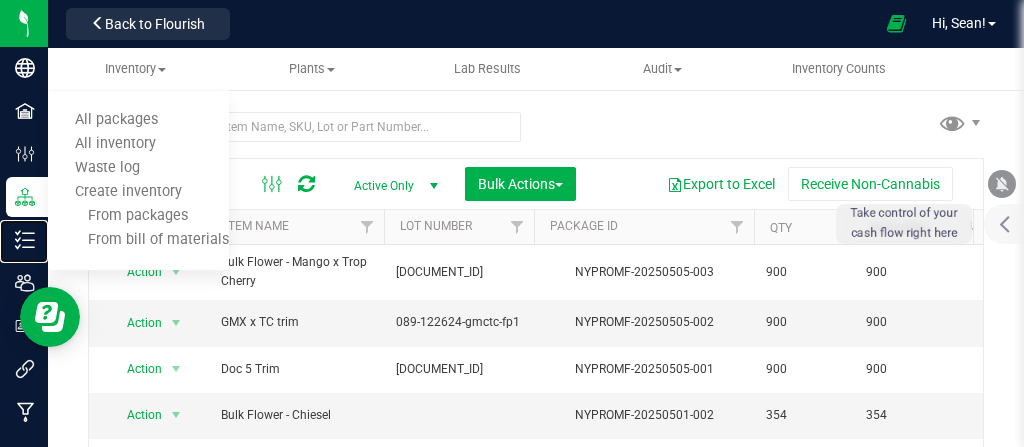 click on "Inventory" at bounding box center (0, 0) 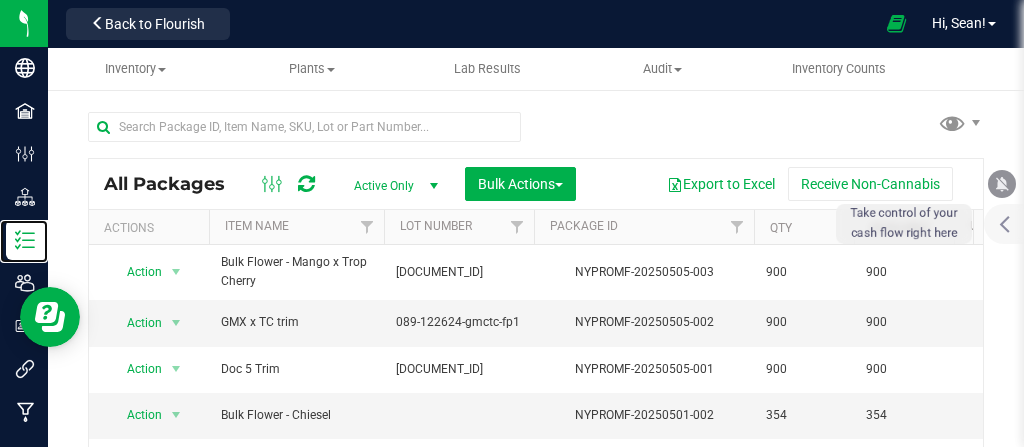 click on "Inventory" at bounding box center (0, 0) 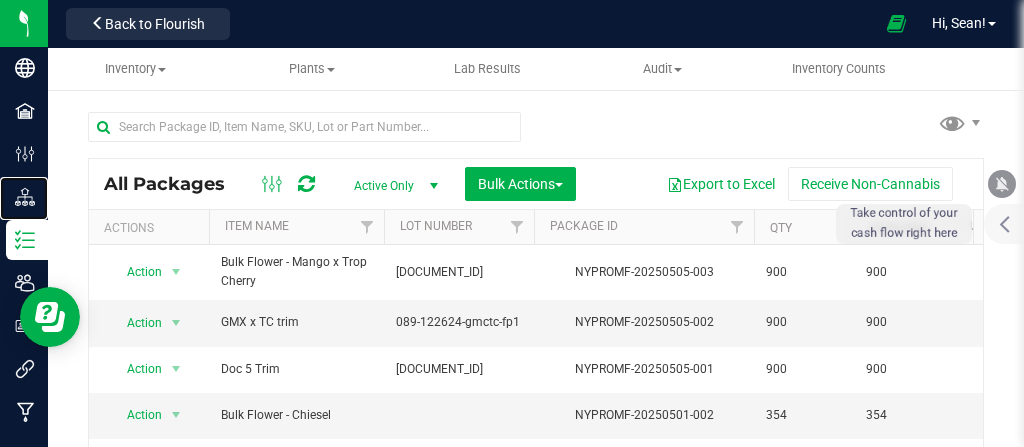 click on "Distribution" at bounding box center [0, 0] 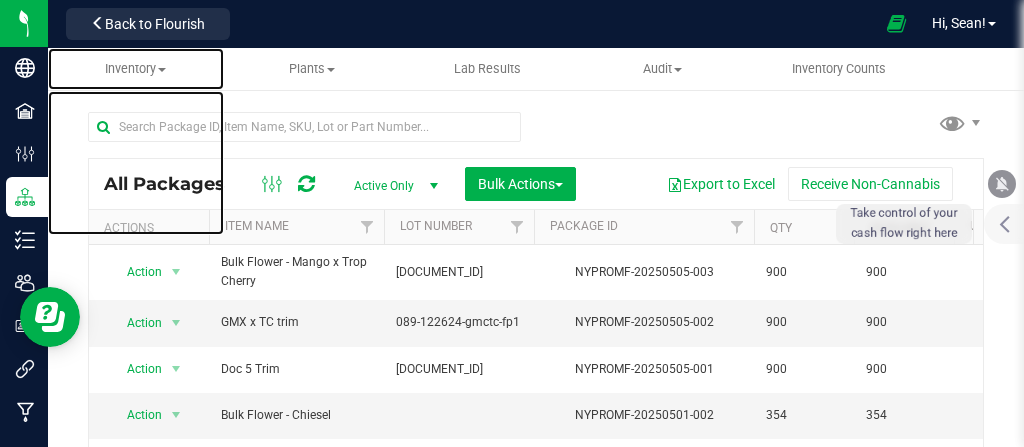 click on "Inventory" at bounding box center (136, 69) 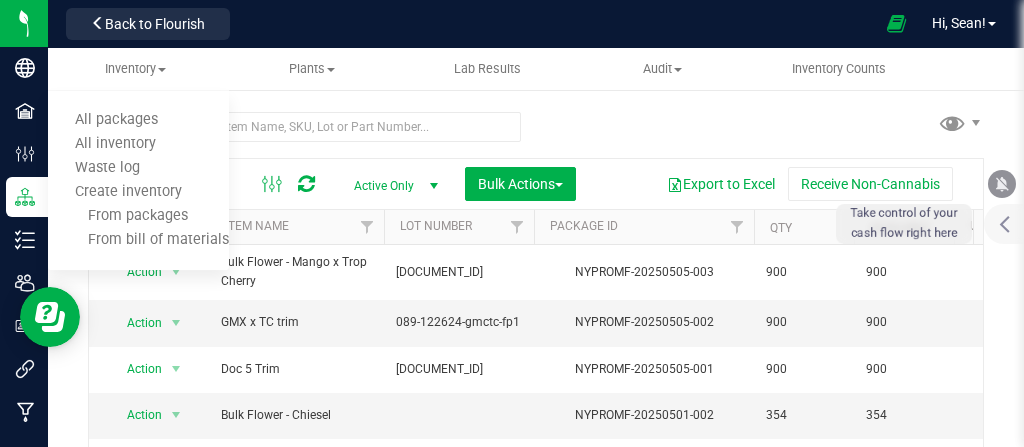 click on "Back to Flourish" at bounding box center (155, 24) 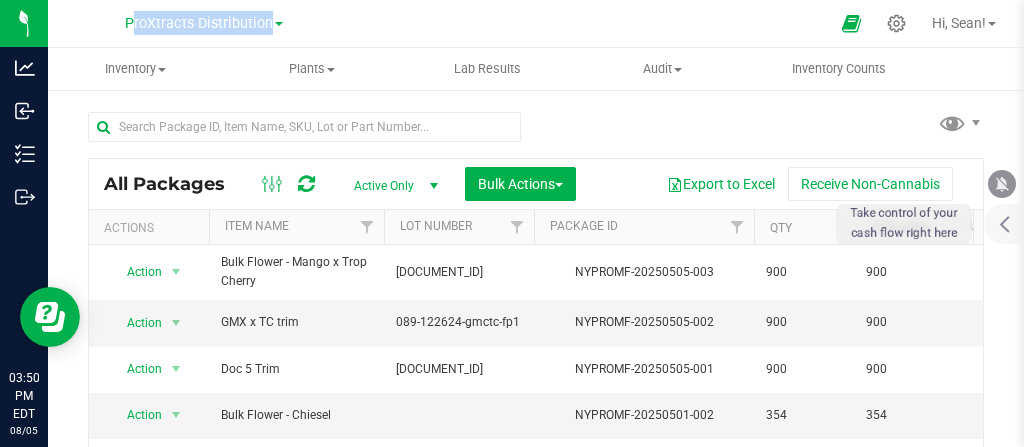 click on "ProXtracts Distribution   ProXtracts Distribution   ProXtracts Processing" at bounding box center (204, 23) 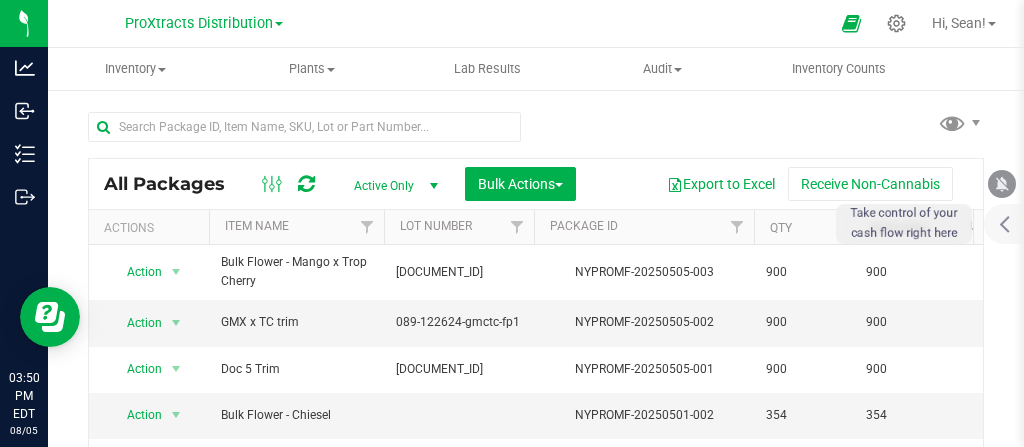 click on "ProXtracts Distribution" at bounding box center (199, 23) 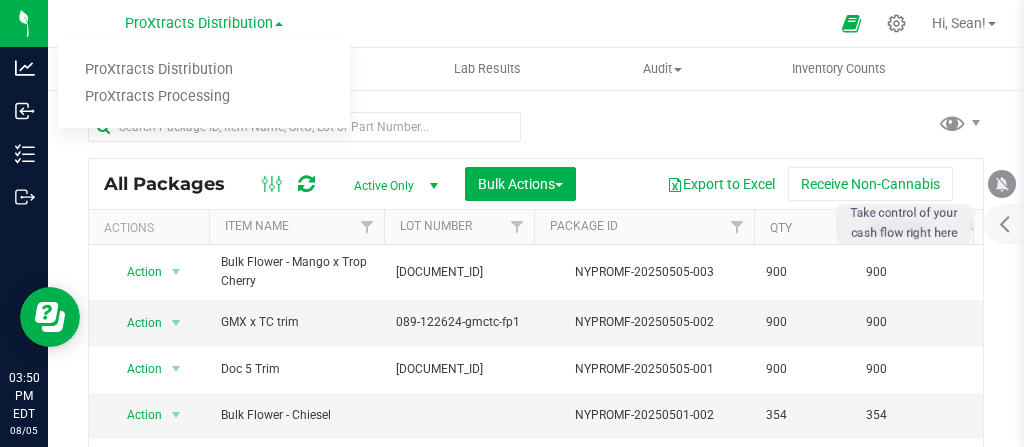 click on "ProXtracts Processing" at bounding box center (204, 97) 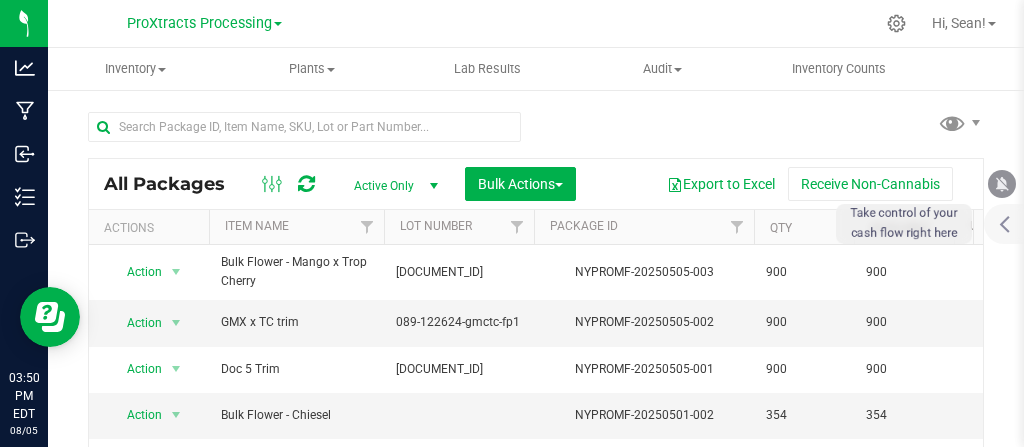 click at bounding box center (896, 23) 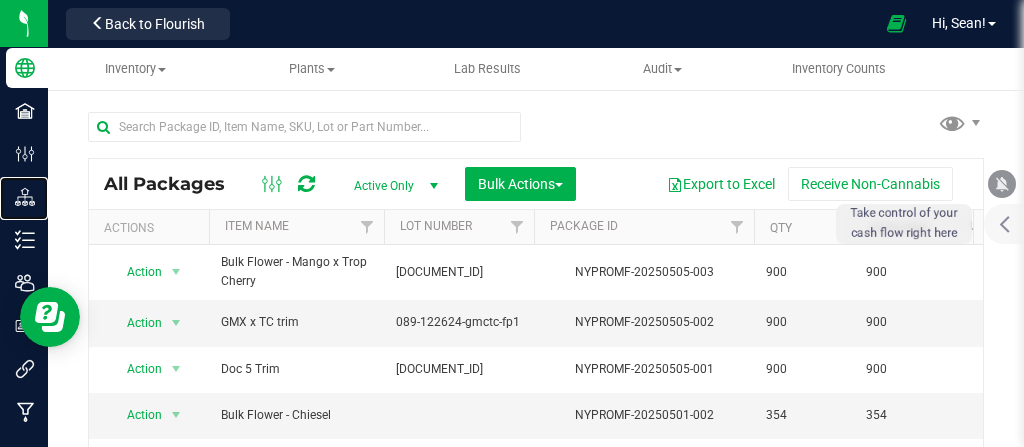 click on "Distribution" at bounding box center [0, 0] 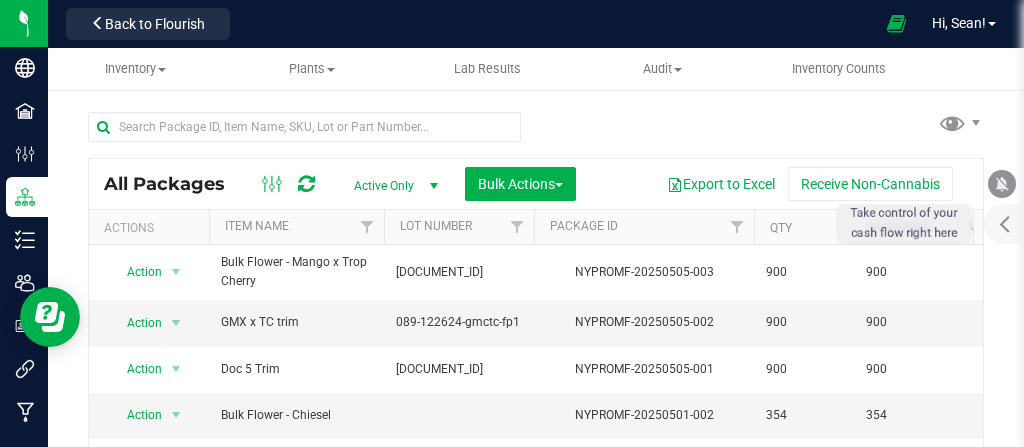 click on "Back to Flourish" at bounding box center (148, 24) 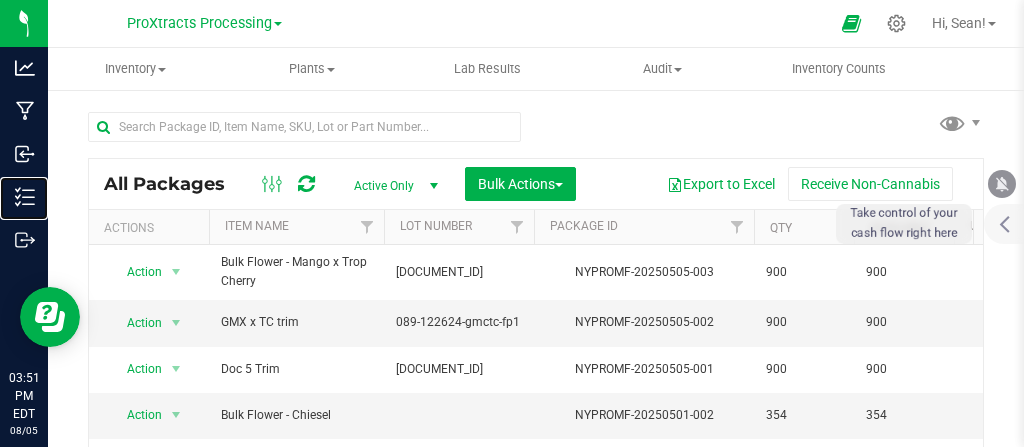 click on "Inventory" at bounding box center [0, 0] 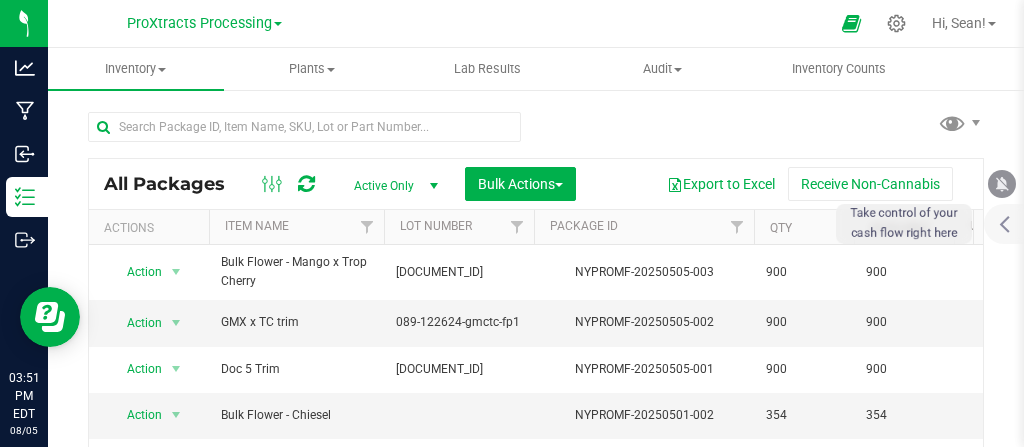 click on "ProXtracts Processing" at bounding box center (199, 23) 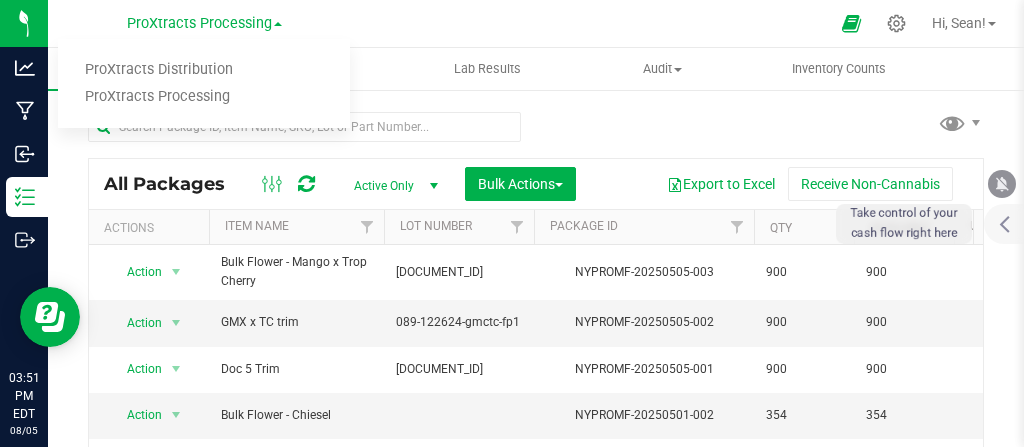 click on "ProXtracts Distribution" at bounding box center [204, 70] 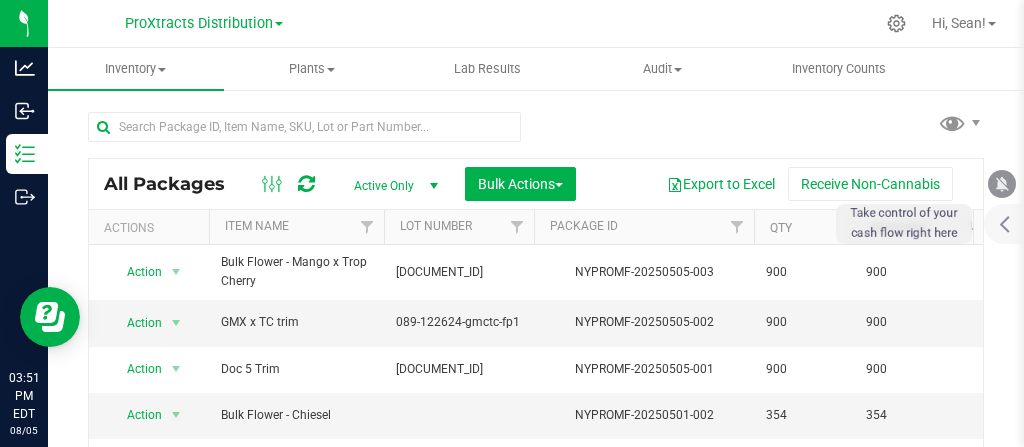 click 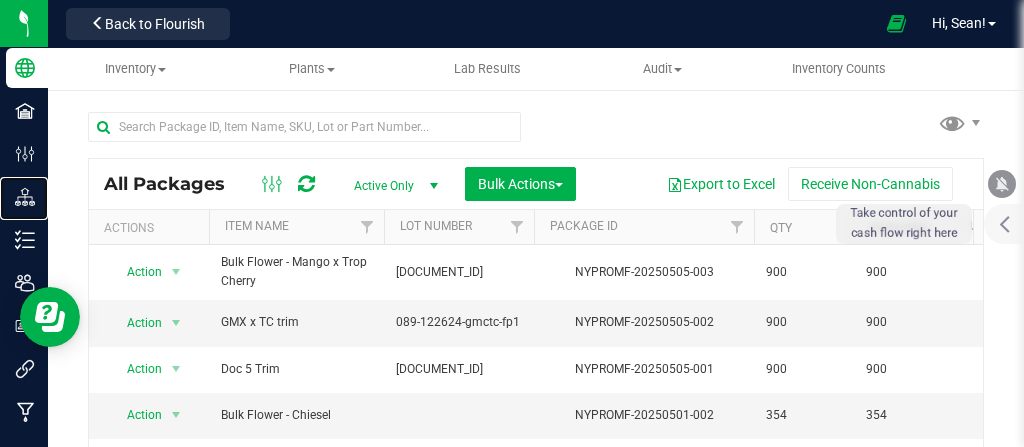 click on "Distribution" at bounding box center (0, 0) 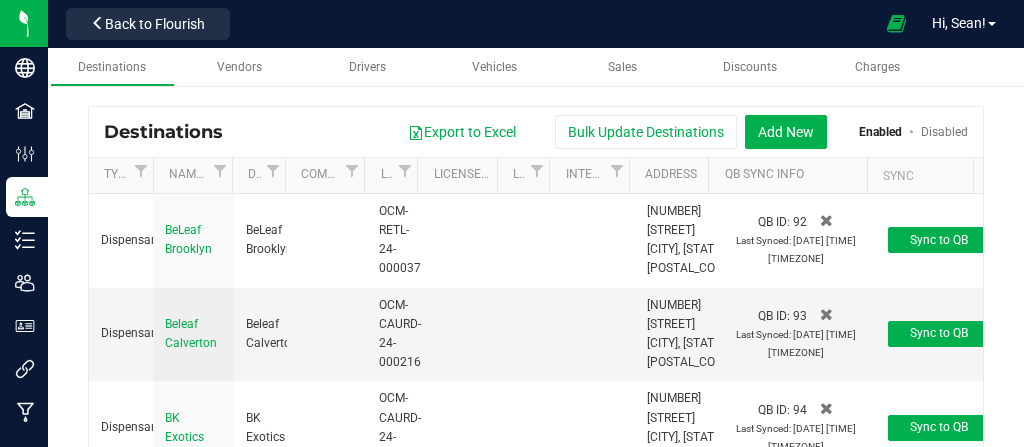 scroll, scrollTop: 0, scrollLeft: 0, axis: both 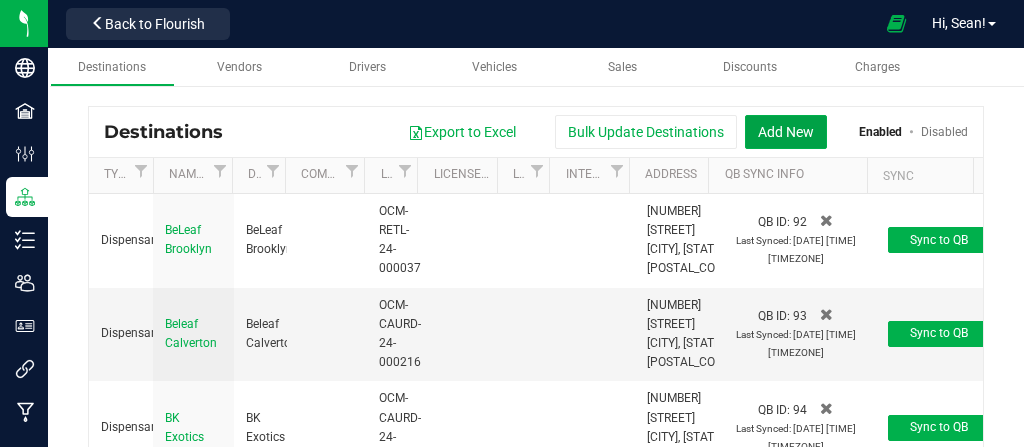 click on "Add New" at bounding box center (786, 132) 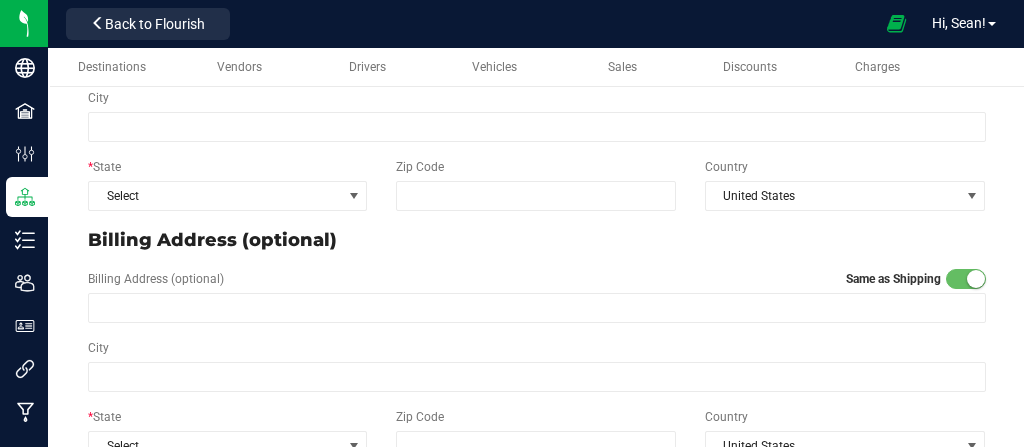 scroll, scrollTop: 483, scrollLeft: 0, axis: vertical 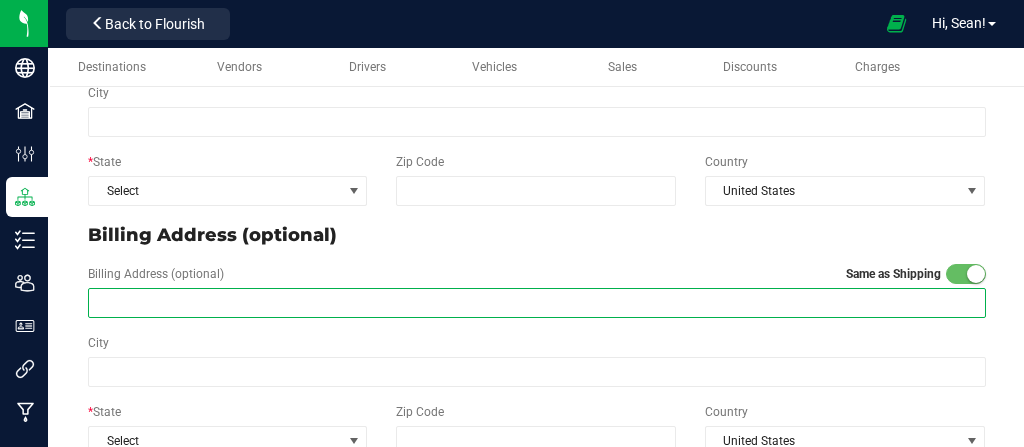 click at bounding box center [537, 303] 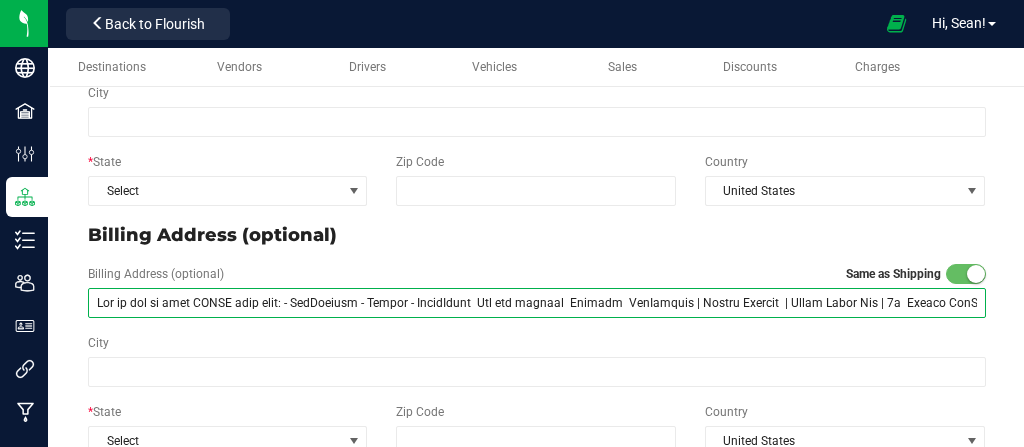 scroll, scrollTop: 0, scrollLeft: 15549, axis: horizontal 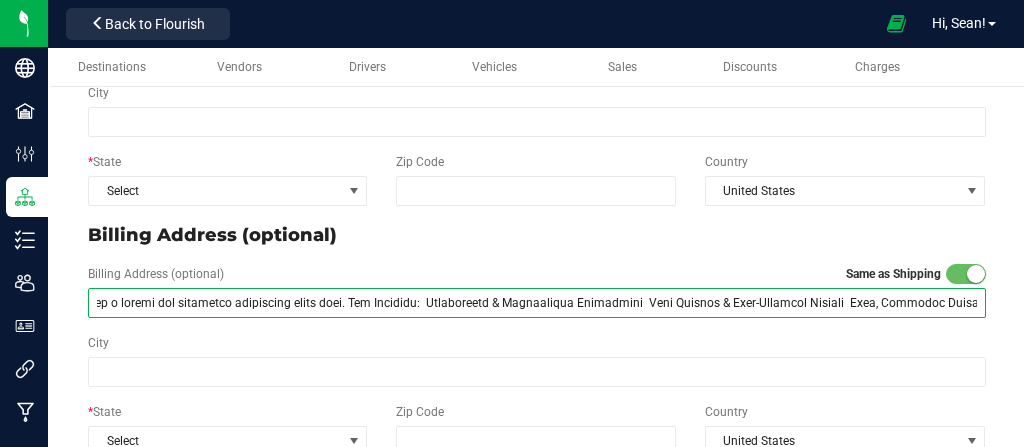 click at bounding box center [537, 303] 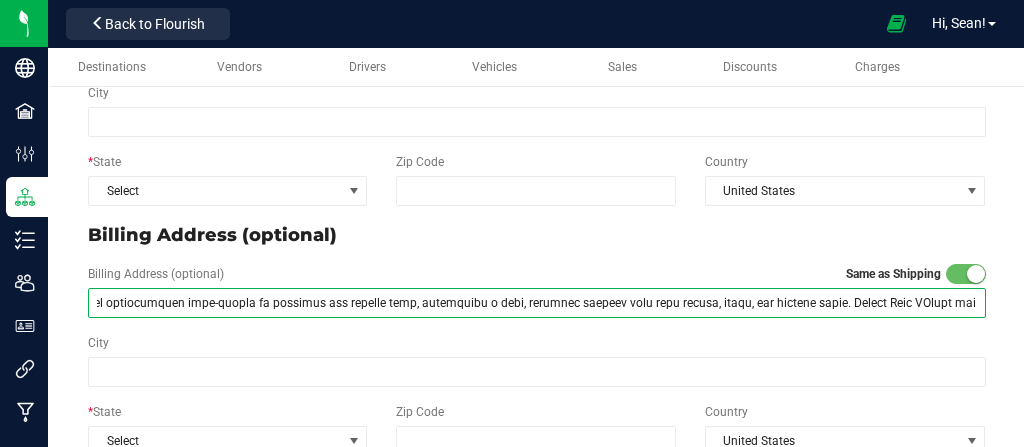 scroll, scrollTop: 0, scrollLeft: 13563, axis: horizontal 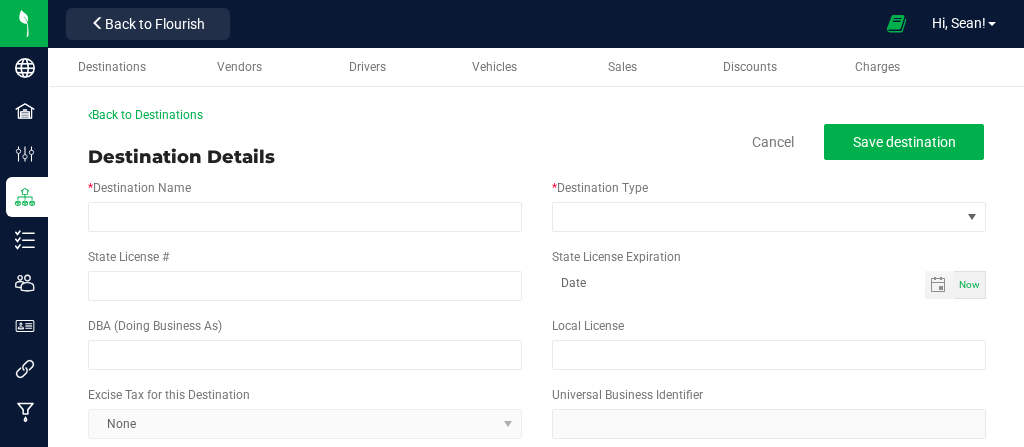 drag, startPoint x: 968, startPoint y: 304, endPoint x: 106, endPoint y: 435, distance: 871.89734 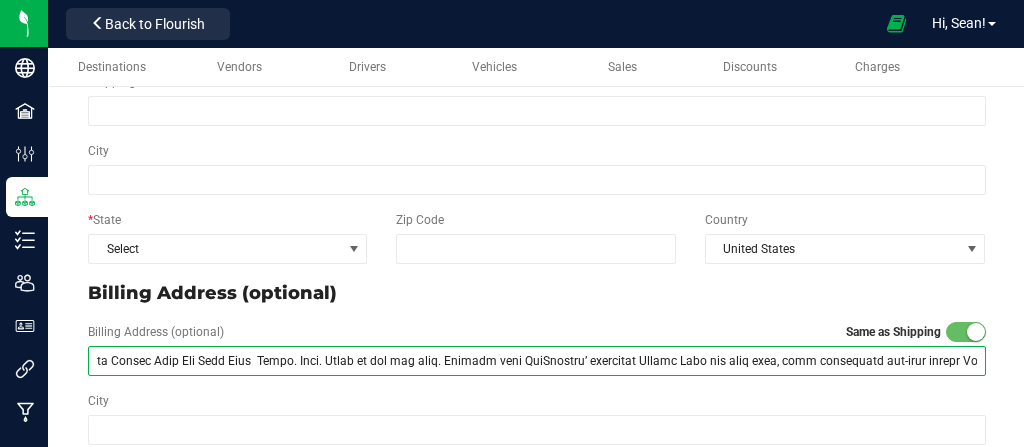 scroll, scrollTop: 429, scrollLeft: 0, axis: vertical 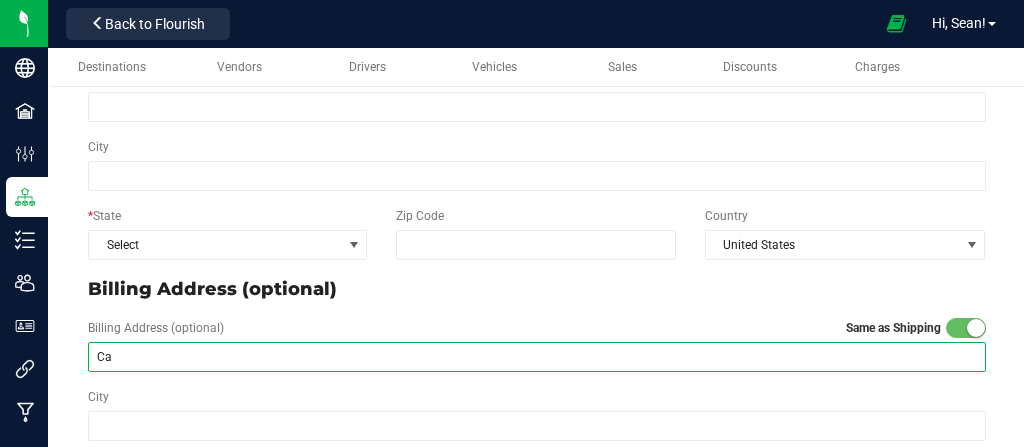 type on "C" 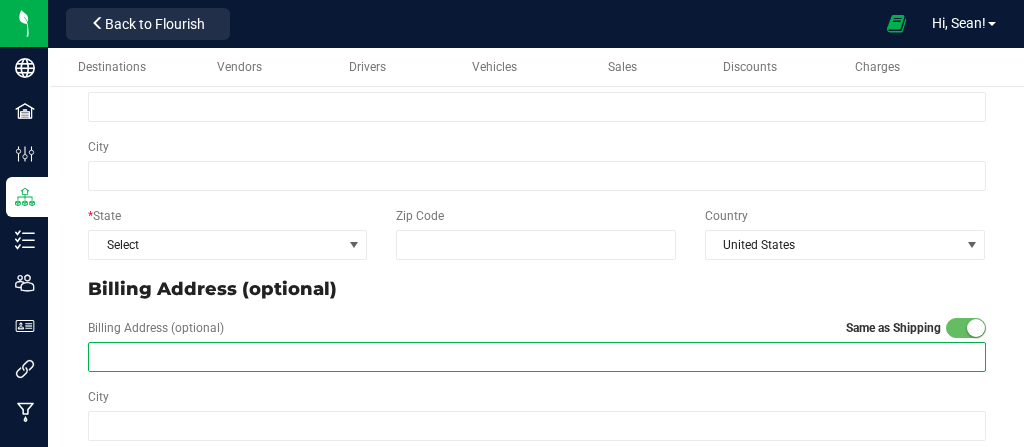 paste on "[NUMBER] [STREET]" 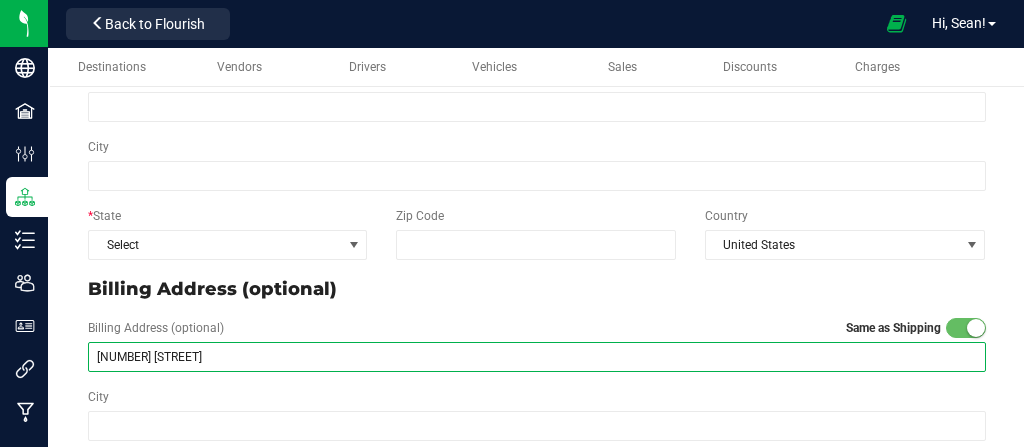 type on "[NUMBER] [STREET]" 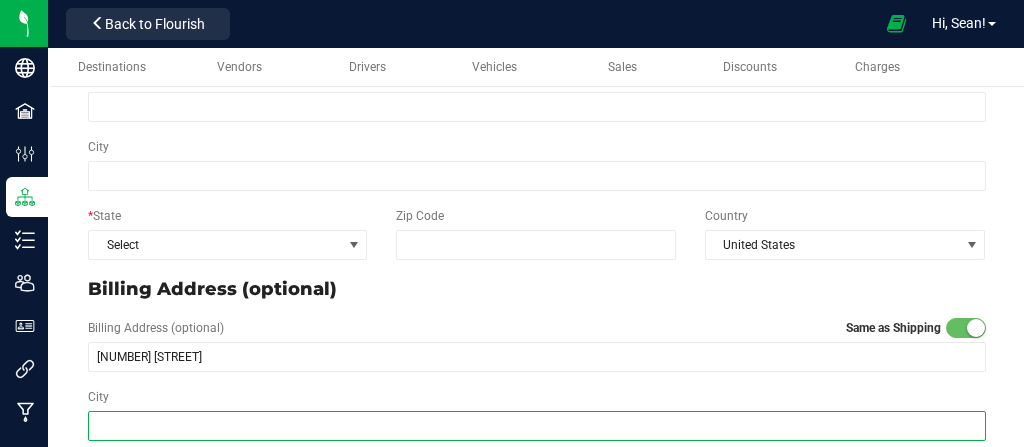 click on "City" at bounding box center [537, 426] 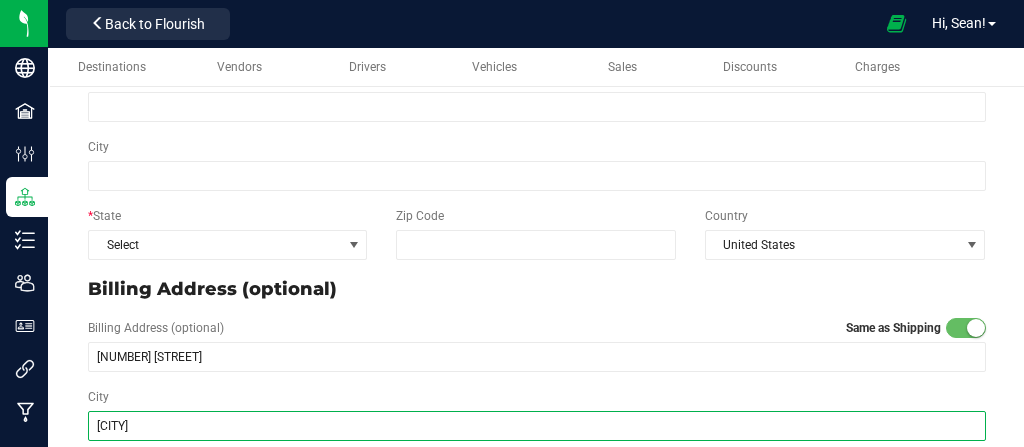 type on "[CITY]" 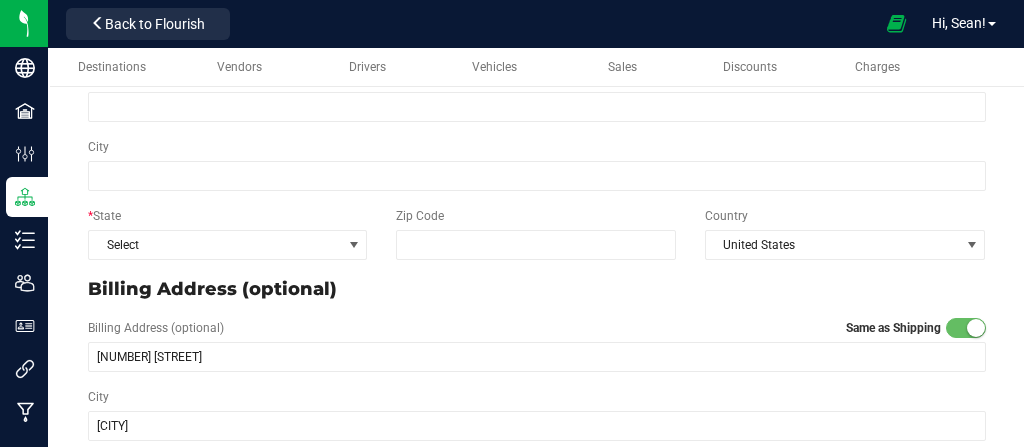 scroll, scrollTop: 675, scrollLeft: 0, axis: vertical 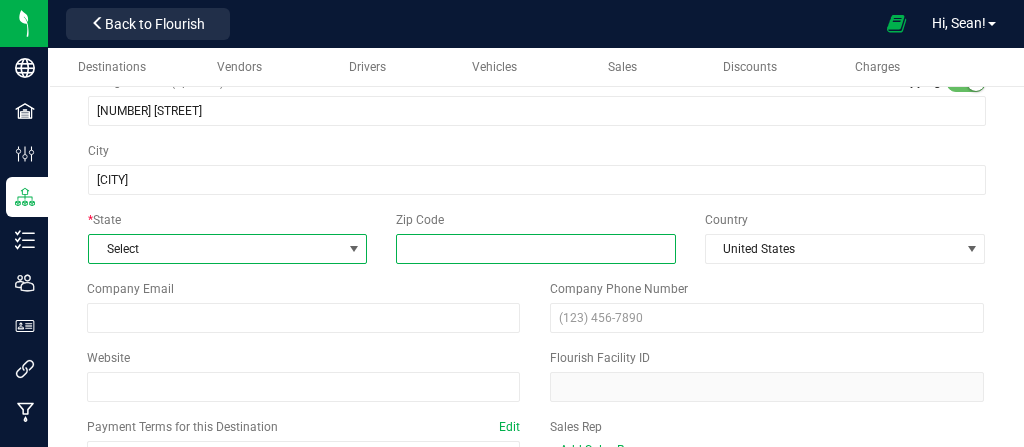 click on "Zip Code" at bounding box center (536, 249) 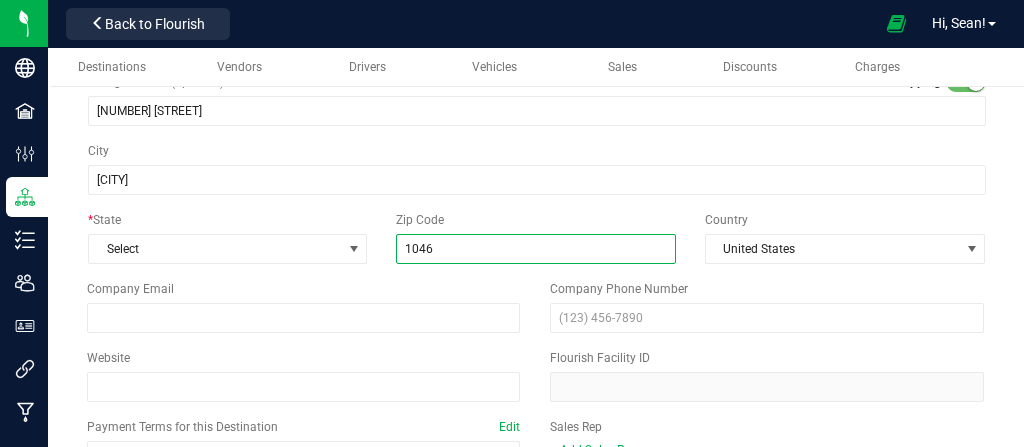 type on "10461" 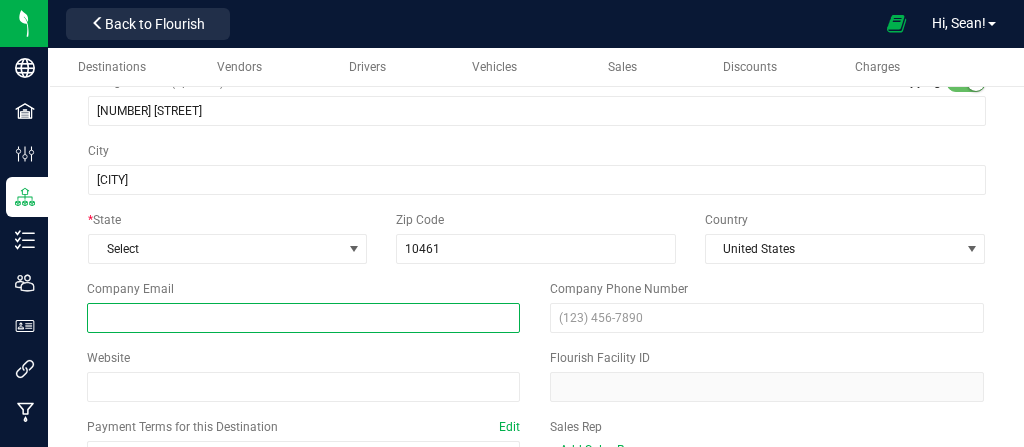 type on "[EMAIL]" 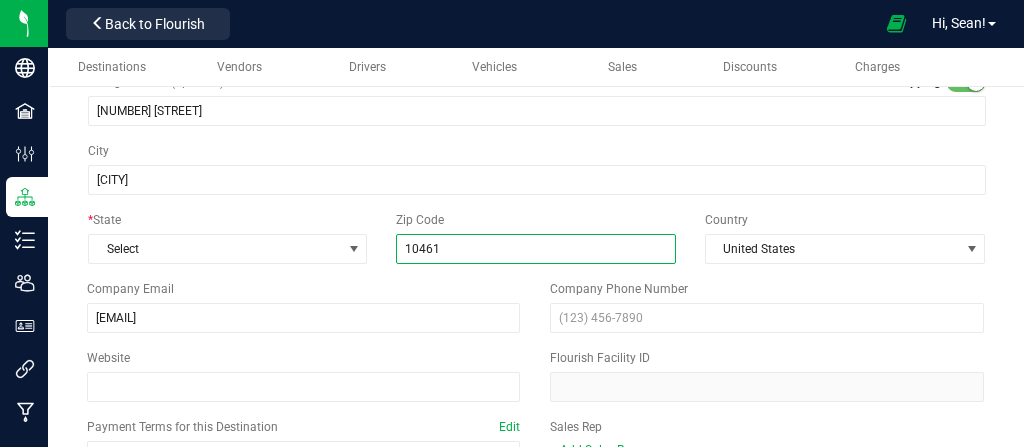 type on "10461" 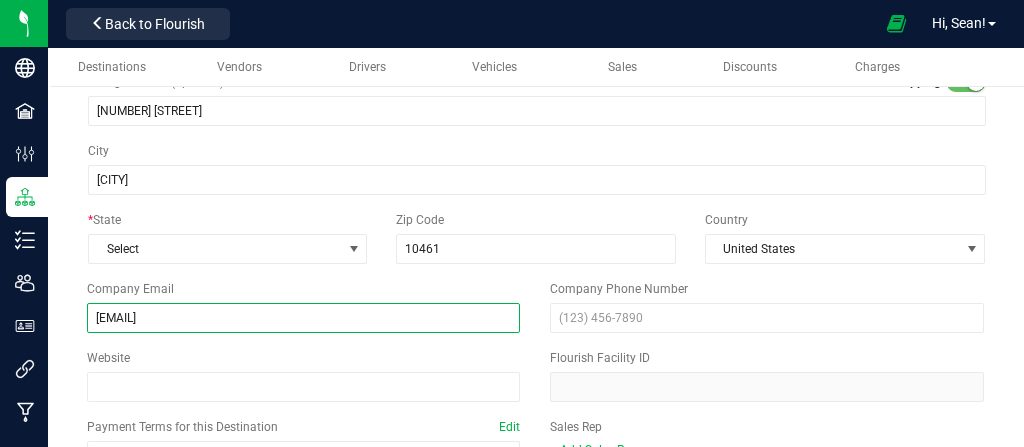 drag, startPoint x: 224, startPoint y: 316, endPoint x: 91, endPoint y: 288, distance: 135.91542 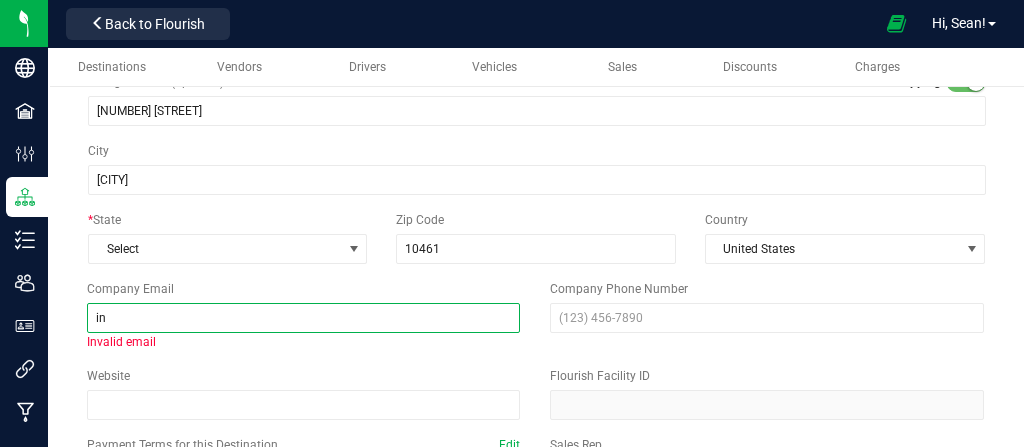 type on "info@[EXAMPLE.COM]" 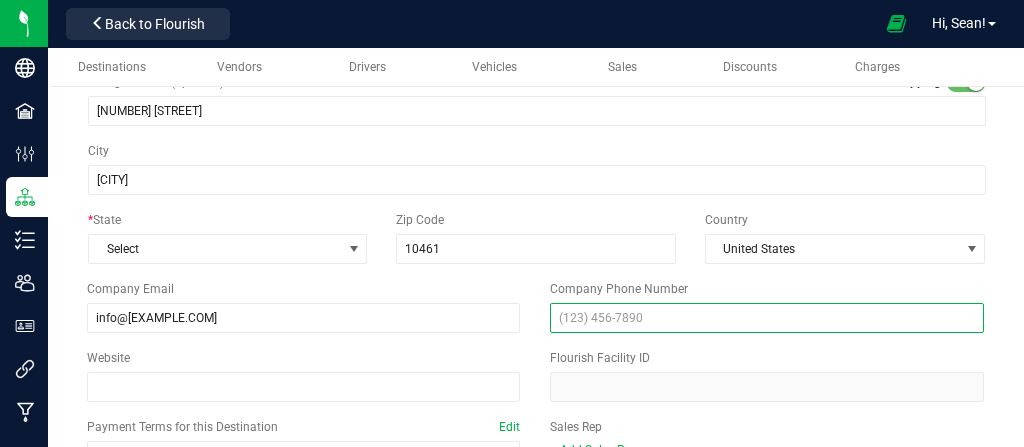 click at bounding box center (767, 318) 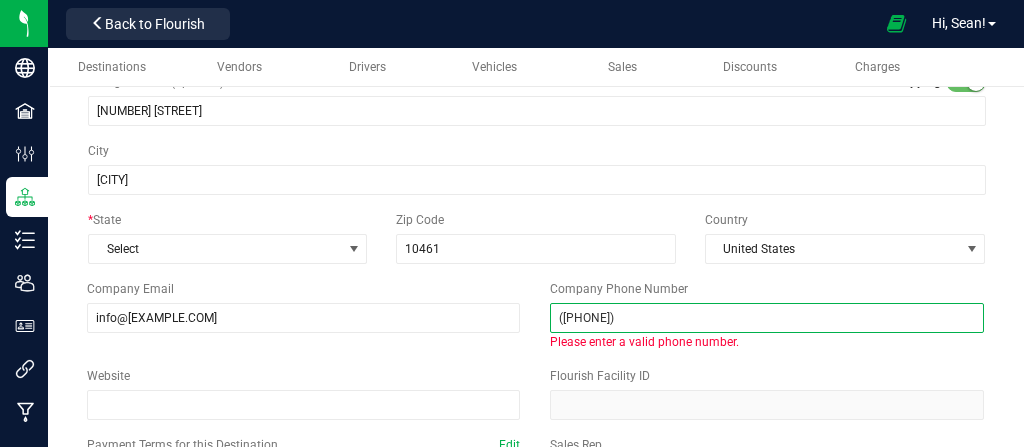 click on "([PHONE])" at bounding box center (767, 318) 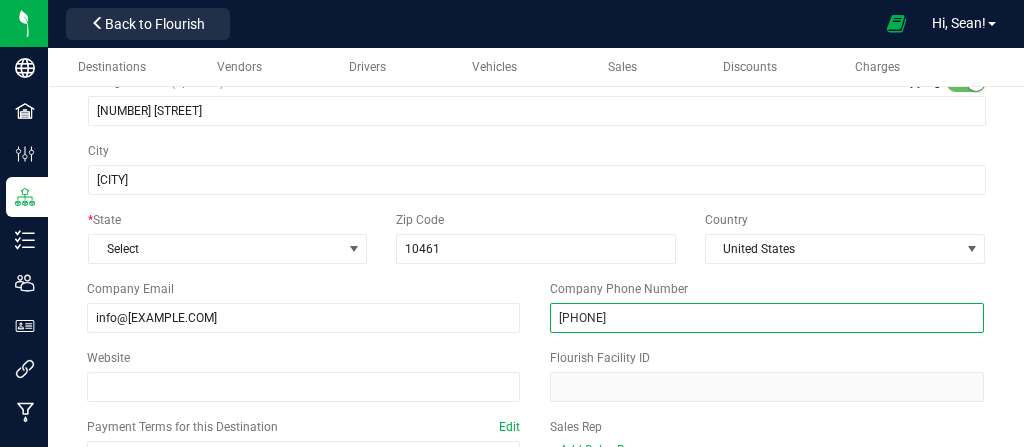 type on "[PHONE]" 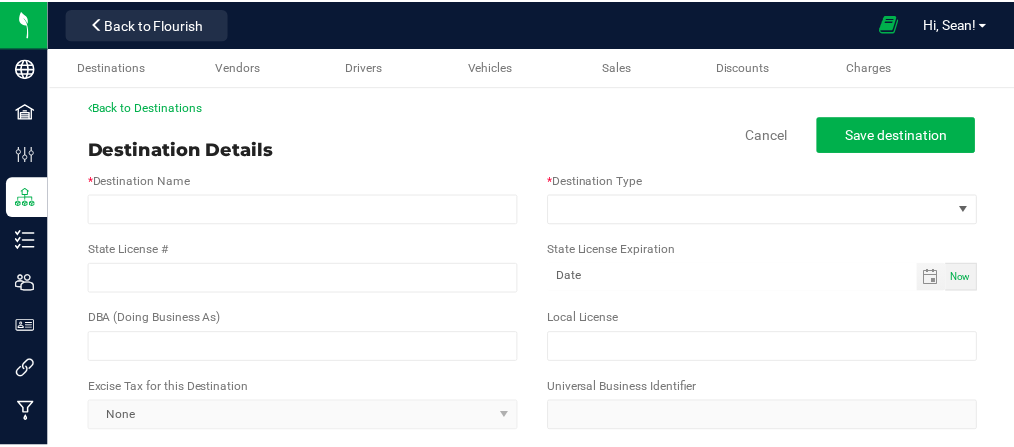 scroll, scrollTop: 5, scrollLeft: 0, axis: vertical 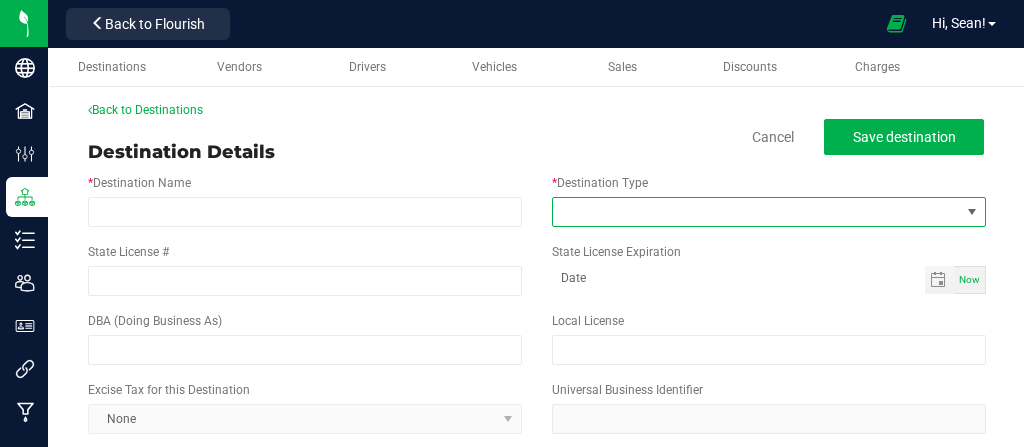 click at bounding box center (756, 212) 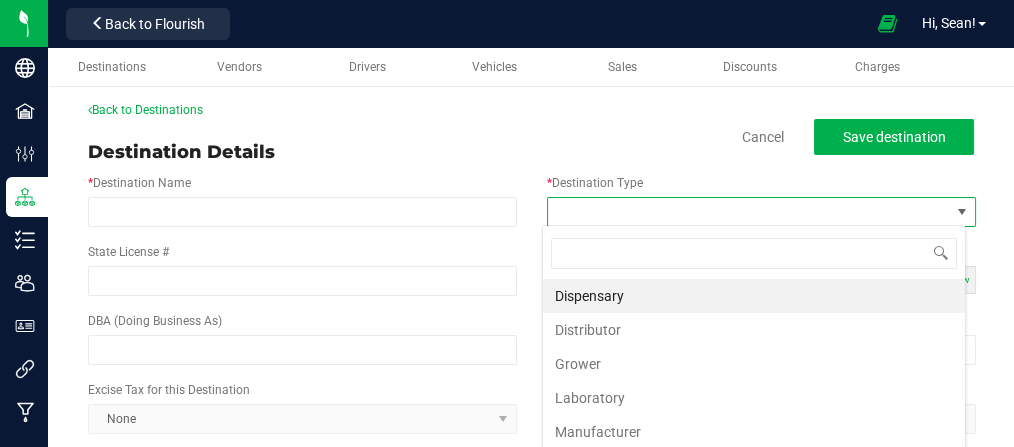 scroll, scrollTop: 99970, scrollLeft: 99576, axis: both 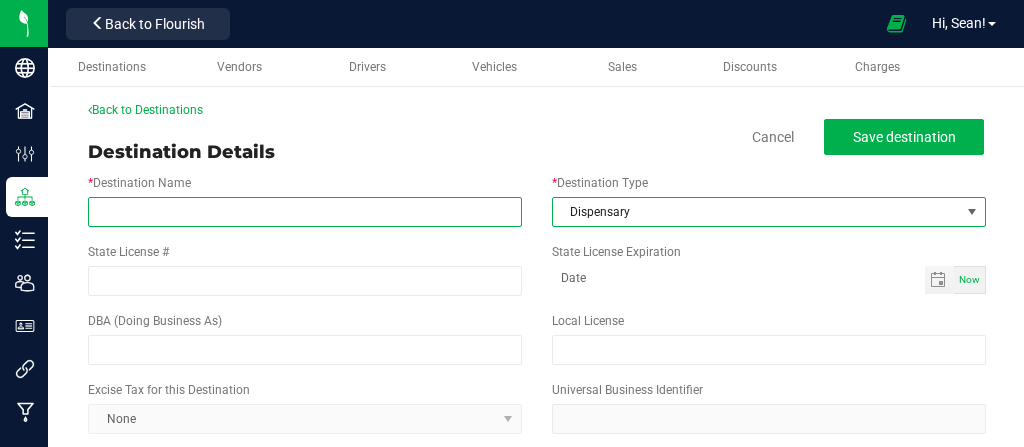 click on "*  Destination Name" at bounding box center [305, 212] 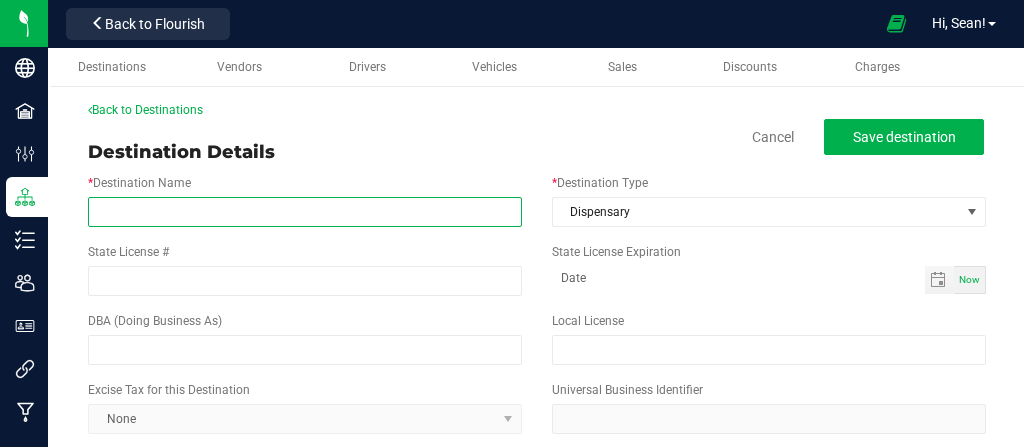 paste on "Hibernica" 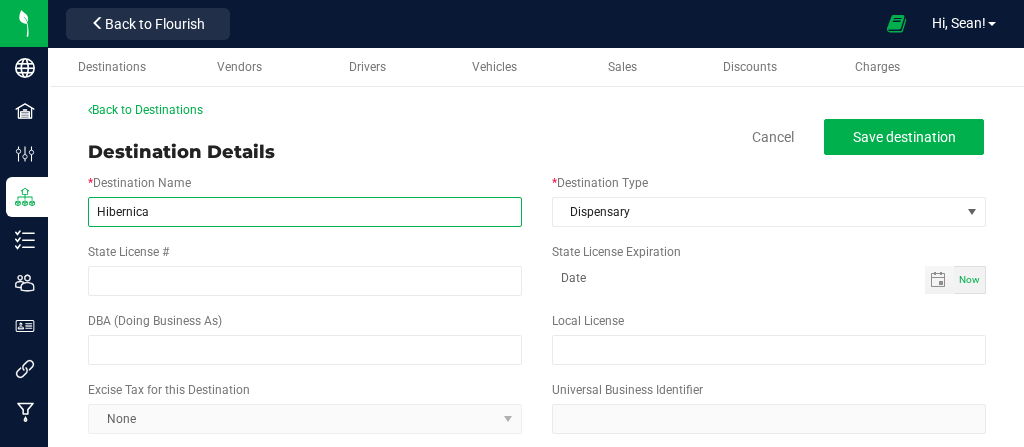 type on "Hibernica" 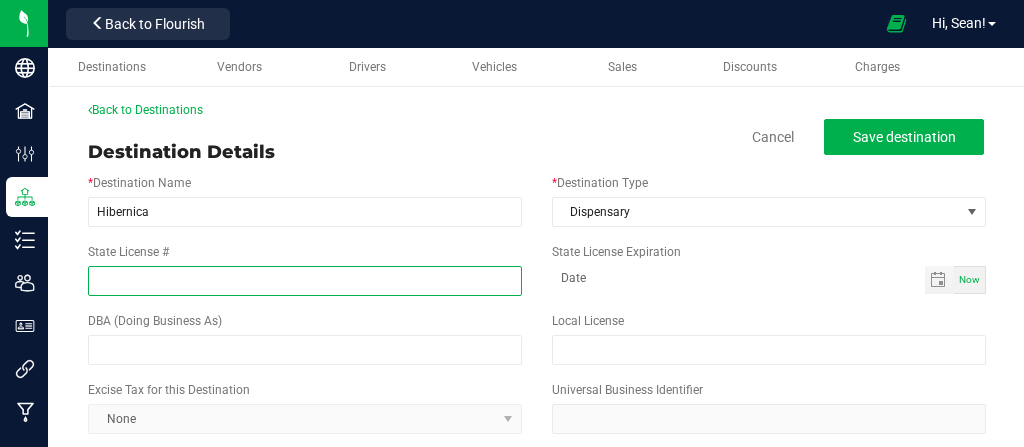 click on "State License #" at bounding box center (305, 281) 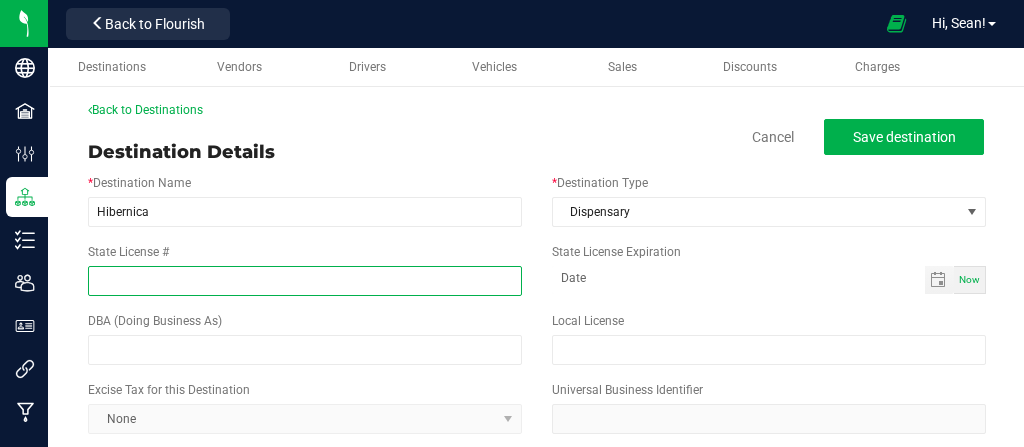 click on "State License #" at bounding box center (305, 281) 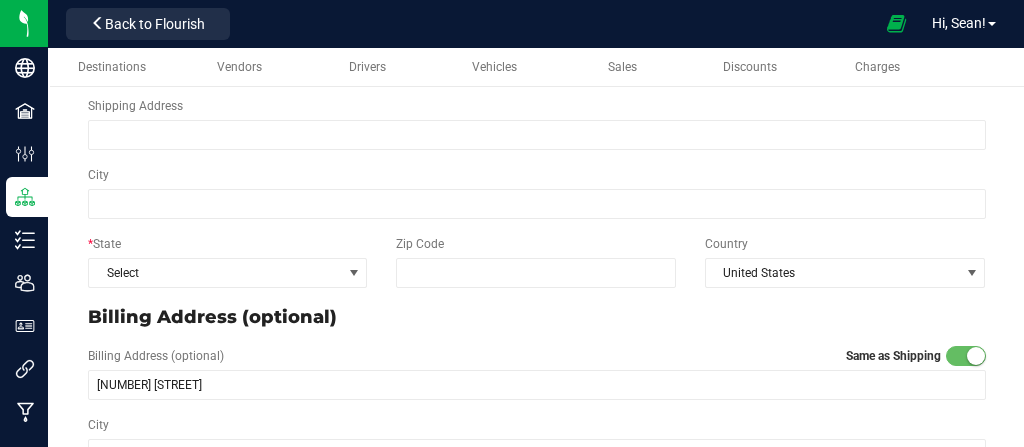 scroll, scrollTop: 445, scrollLeft: 0, axis: vertical 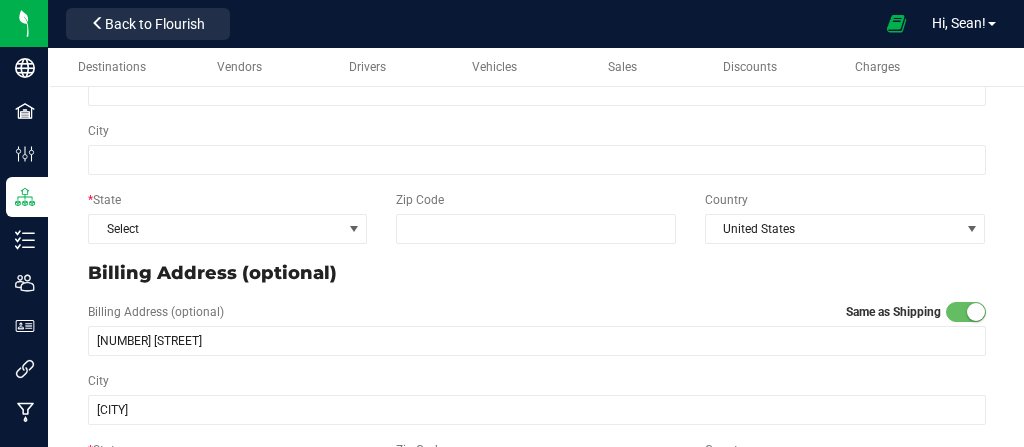 type on "OCM-CAURD-24-000131" 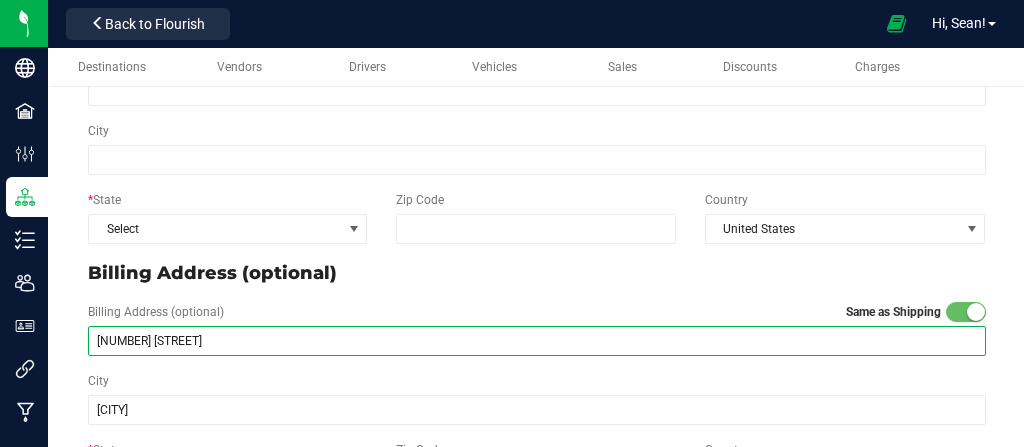 drag, startPoint x: 248, startPoint y: 344, endPoint x: 95, endPoint y: 335, distance: 153.26448 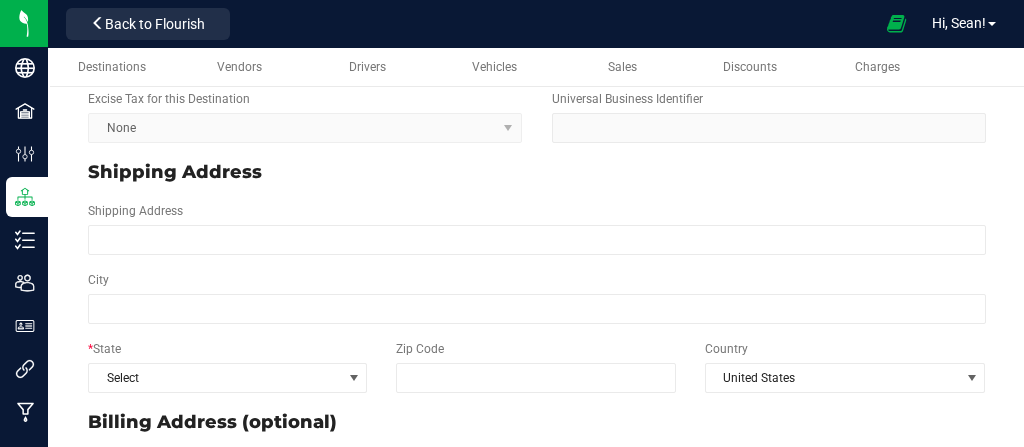 scroll, scrollTop: 295, scrollLeft: 0, axis: vertical 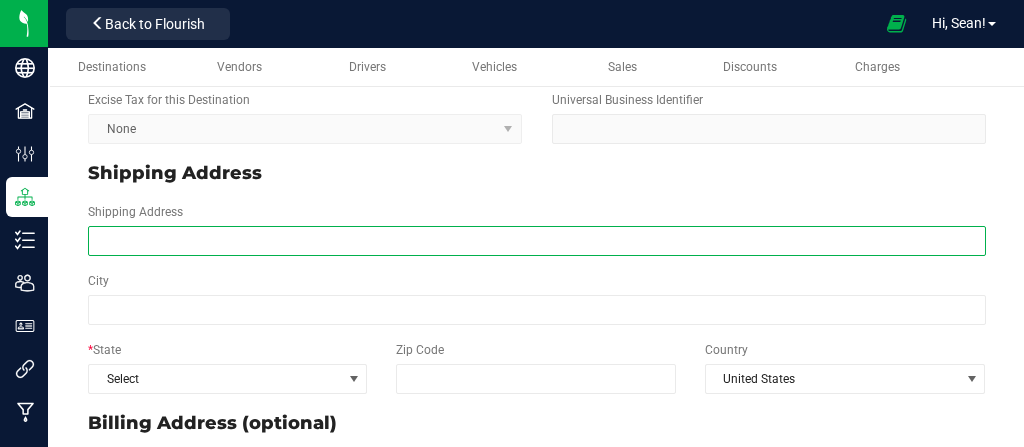 click on "Shipping Address" at bounding box center [537, 241] 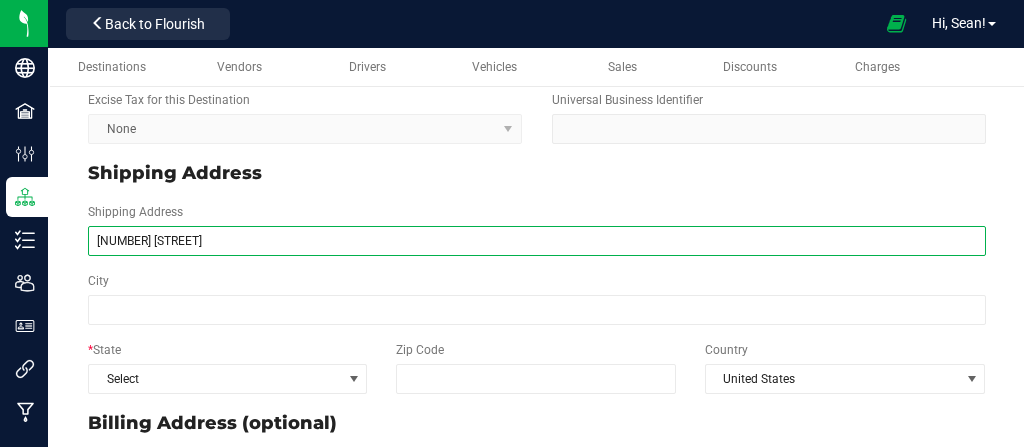 type on "[NUMBER] [STREET]" 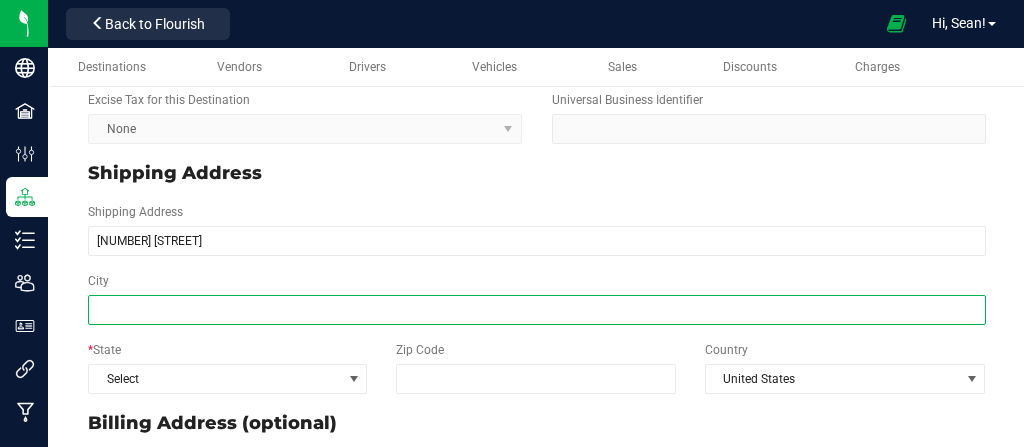 click on "City" at bounding box center [537, 310] 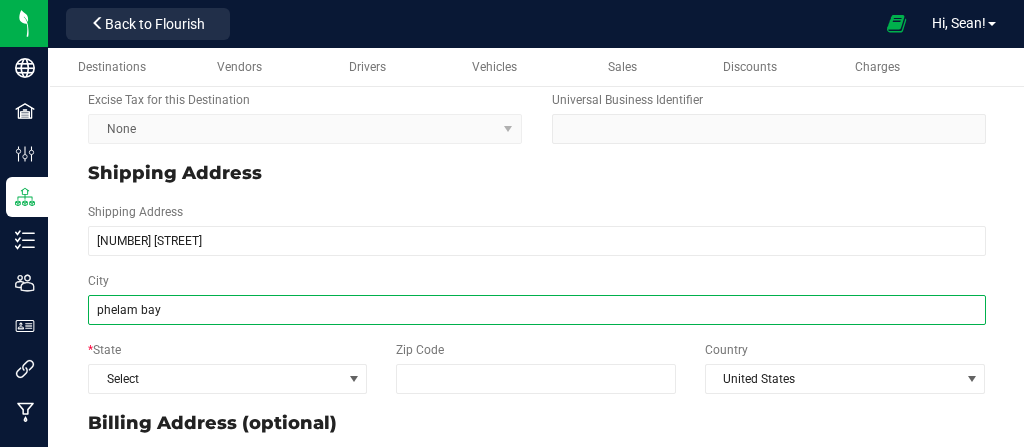 type on "phelam bay" 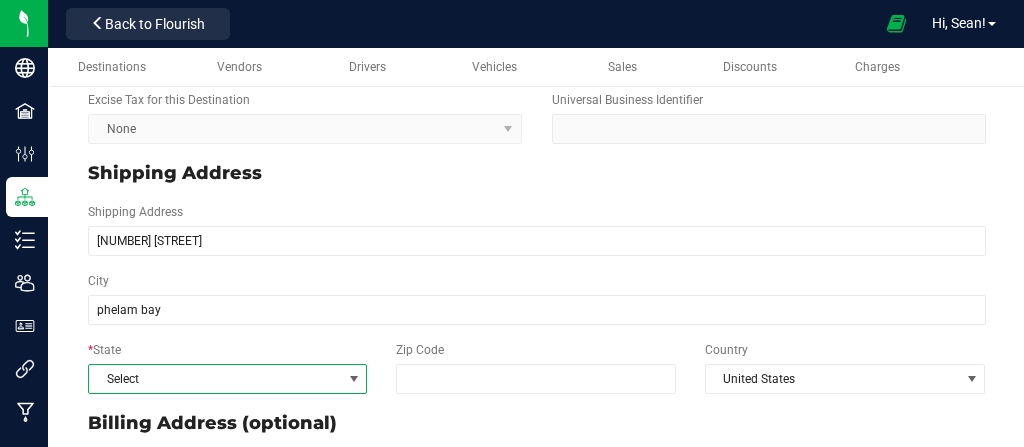 type on "phelam bay" 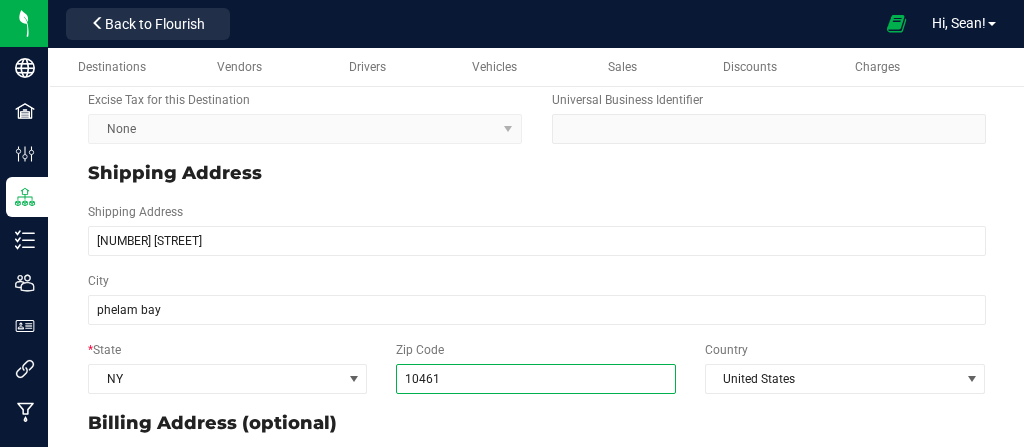 type on "10461" 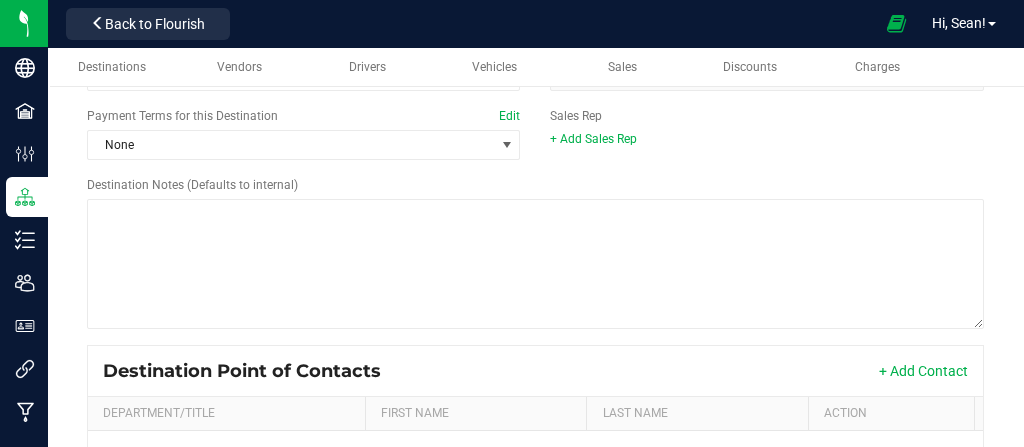 scroll, scrollTop: 0, scrollLeft: 0, axis: both 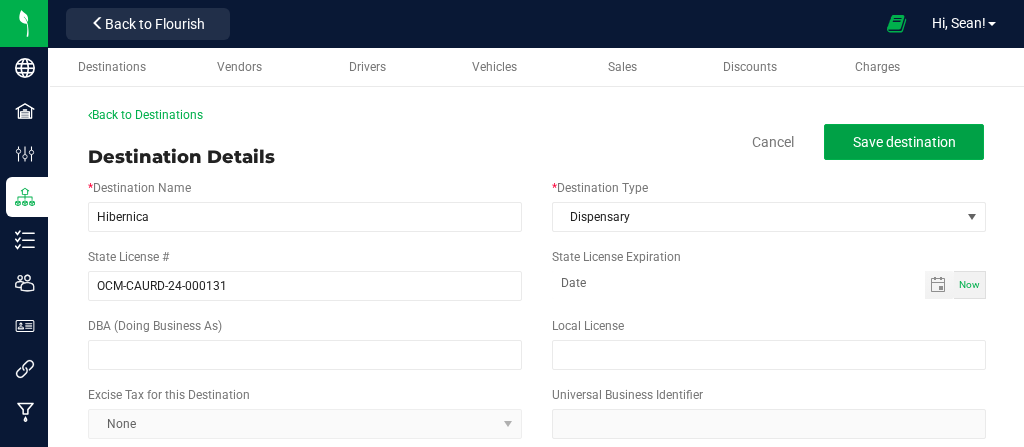 click on "Save destination" 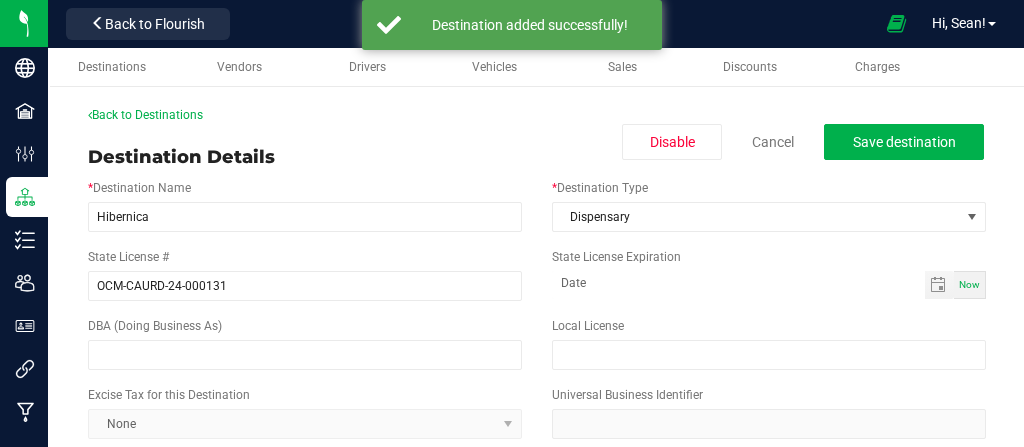 click on "Back to Flourish" at bounding box center [155, 24] 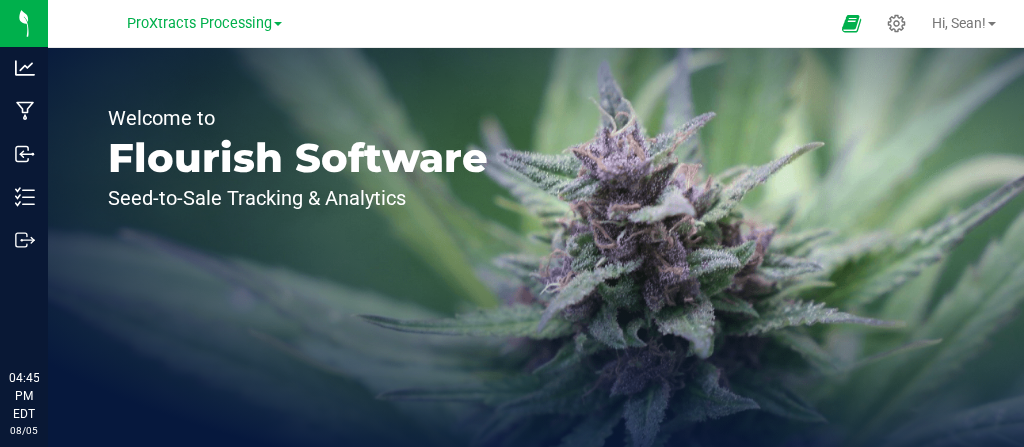 click on "ProXtracts Processing" at bounding box center [199, 23] 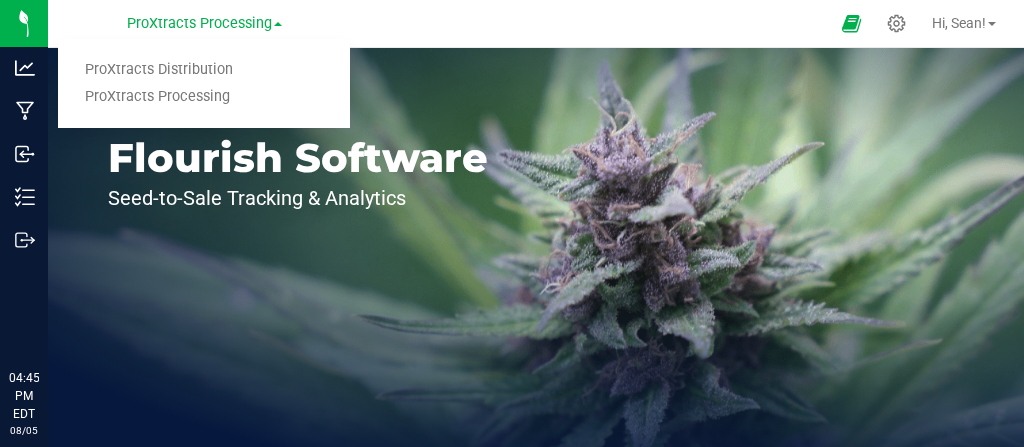 click on "ProXtracts Distribution" at bounding box center [204, 70] 